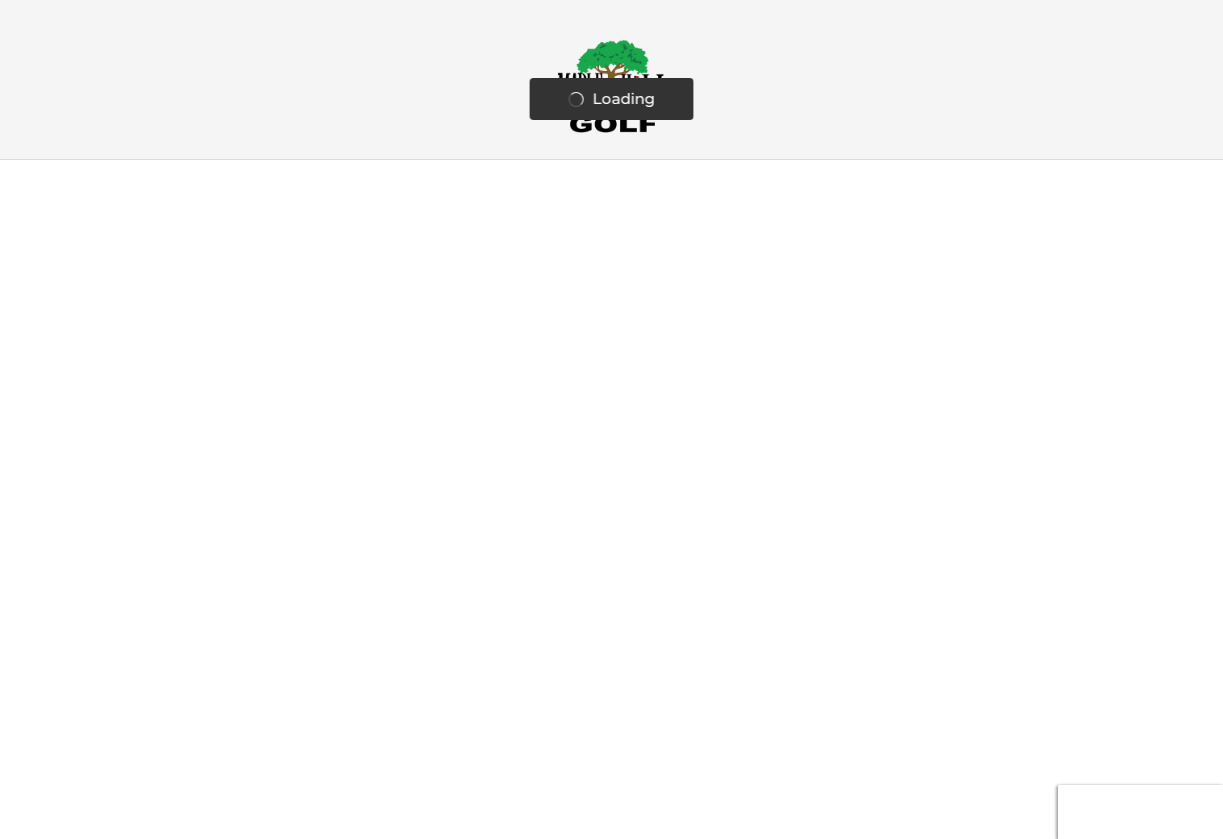 scroll, scrollTop: 0, scrollLeft: 0, axis: both 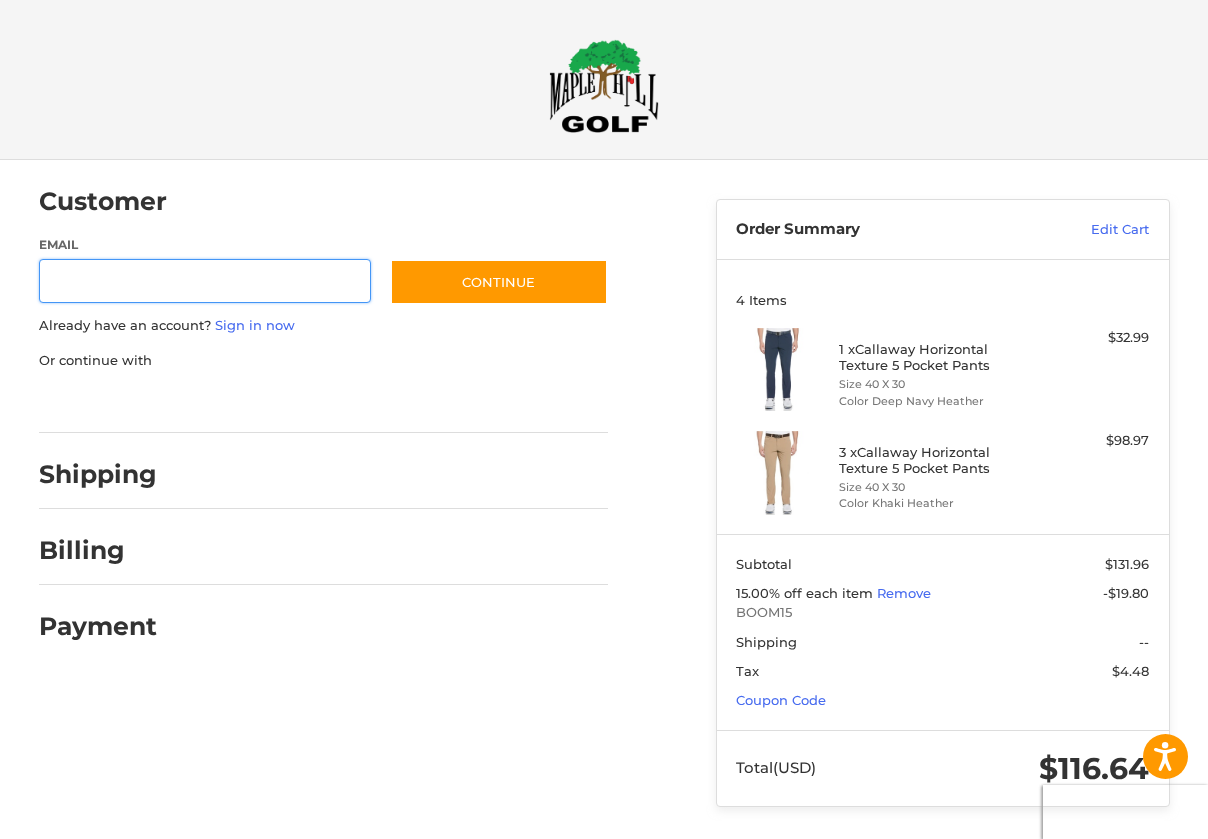 click on "Email" at bounding box center [205, 281] 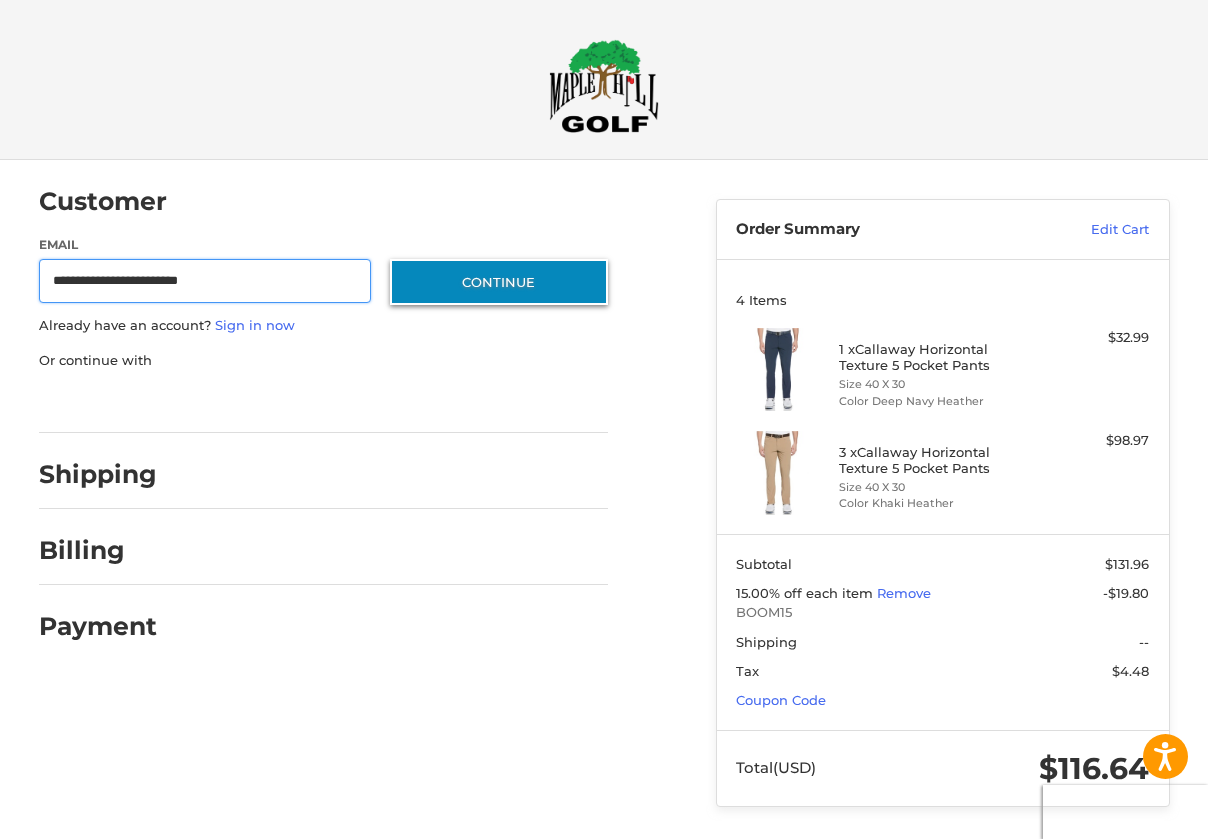 type on "**********" 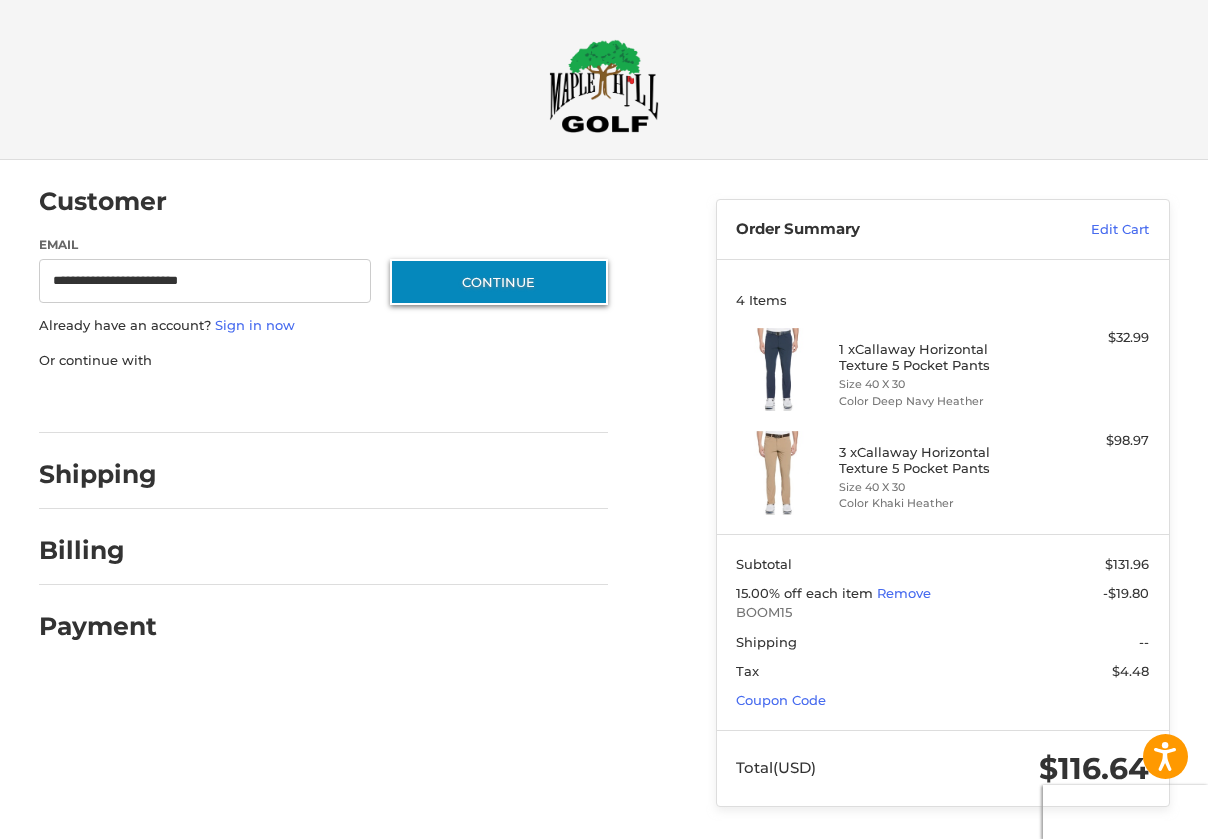 click on "Continue" at bounding box center (499, 282) 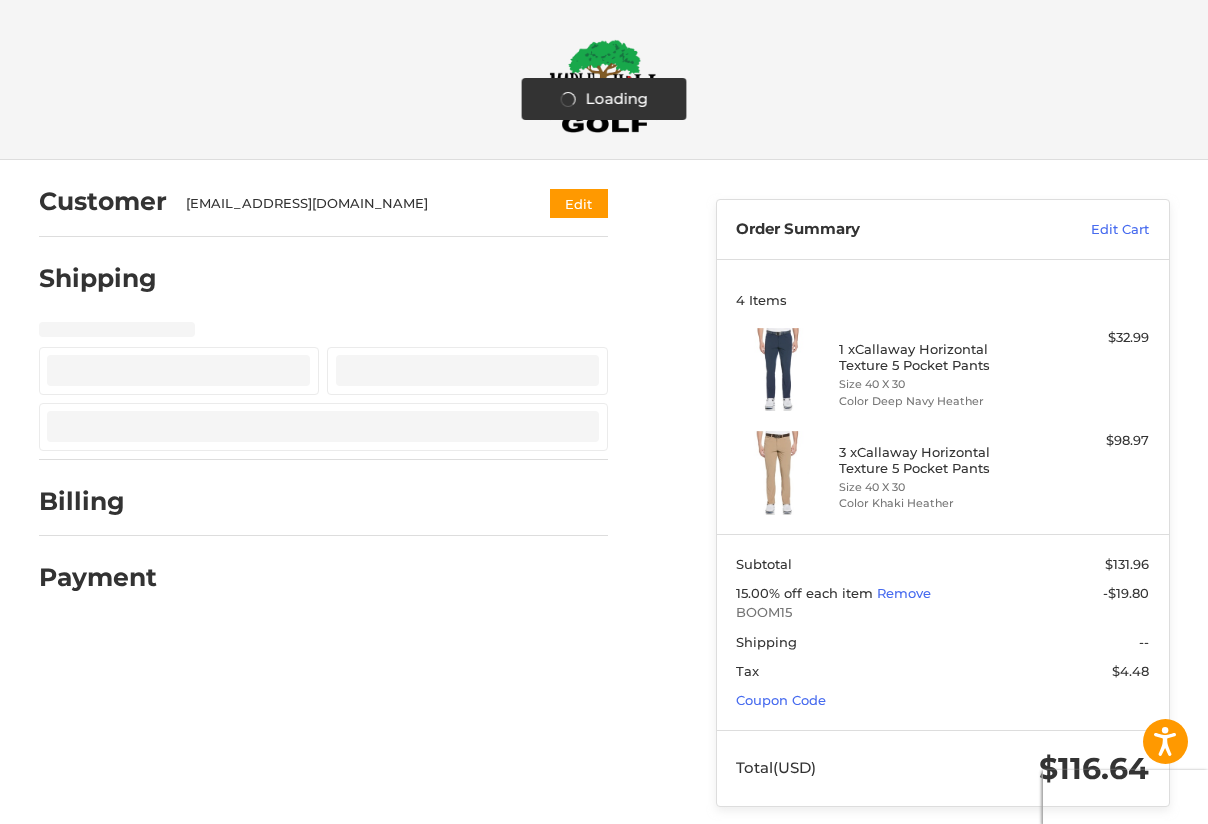 select on "**" 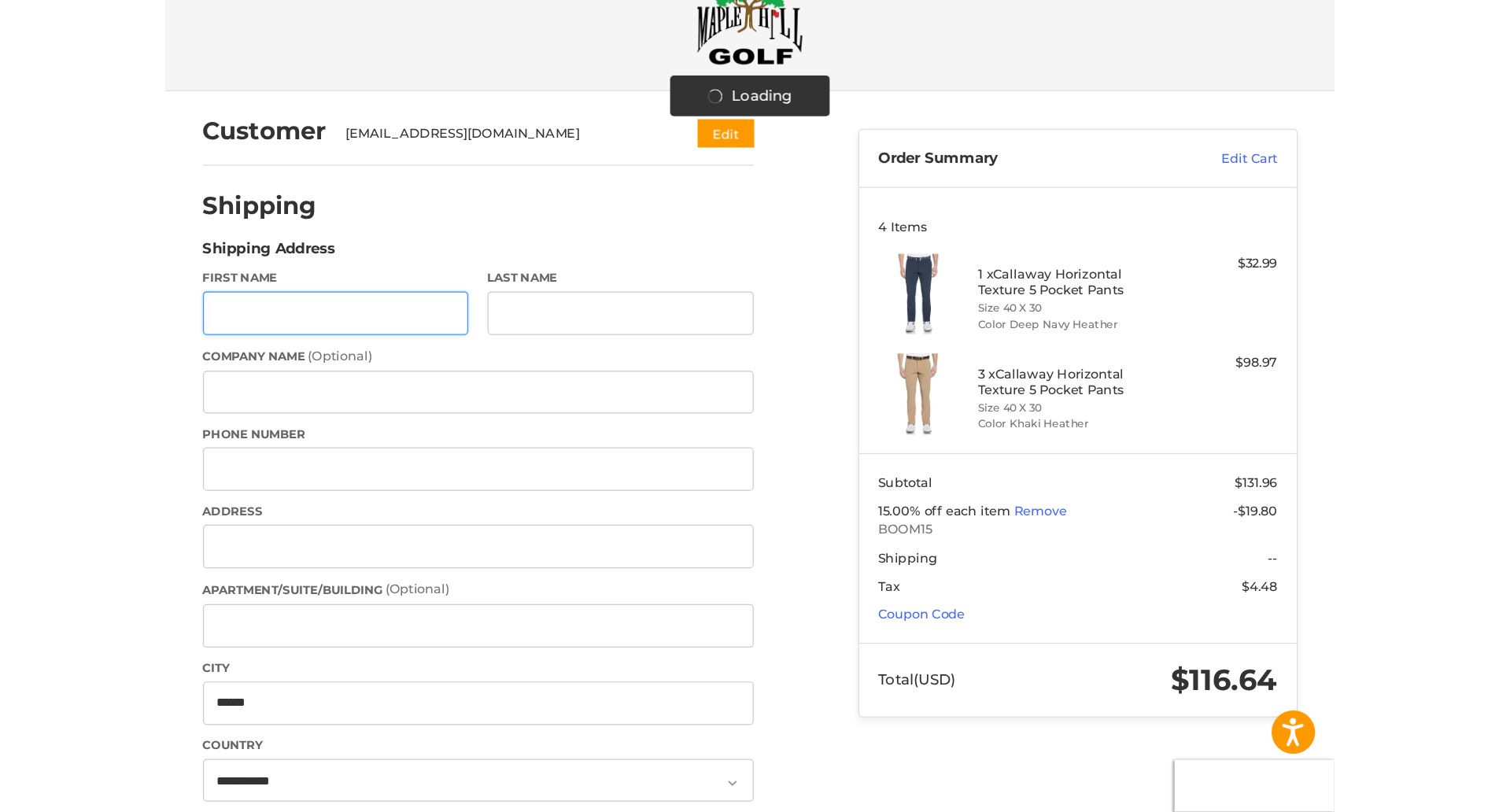 scroll, scrollTop: 54, scrollLeft: 0, axis: vertical 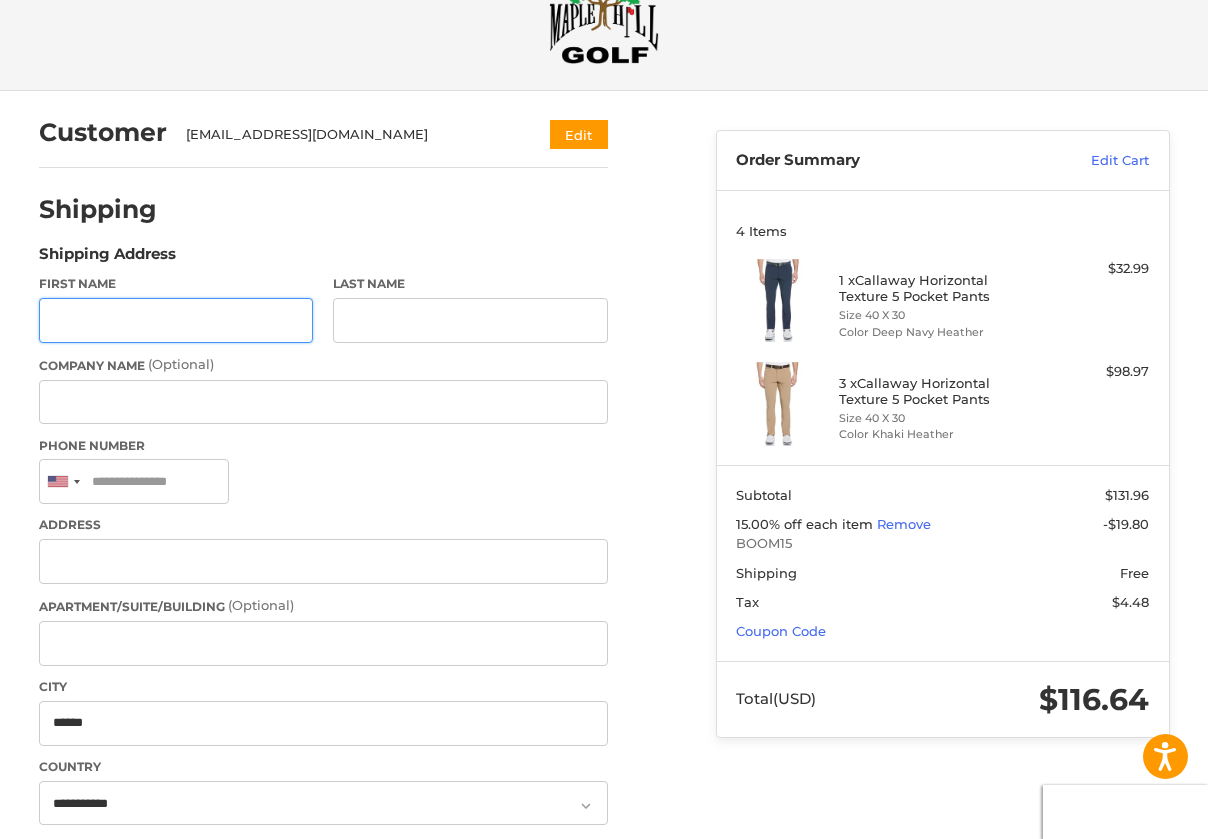 drag, startPoint x: 224, startPoint y: 301, endPoint x: 222, endPoint y: 311, distance: 10.198039 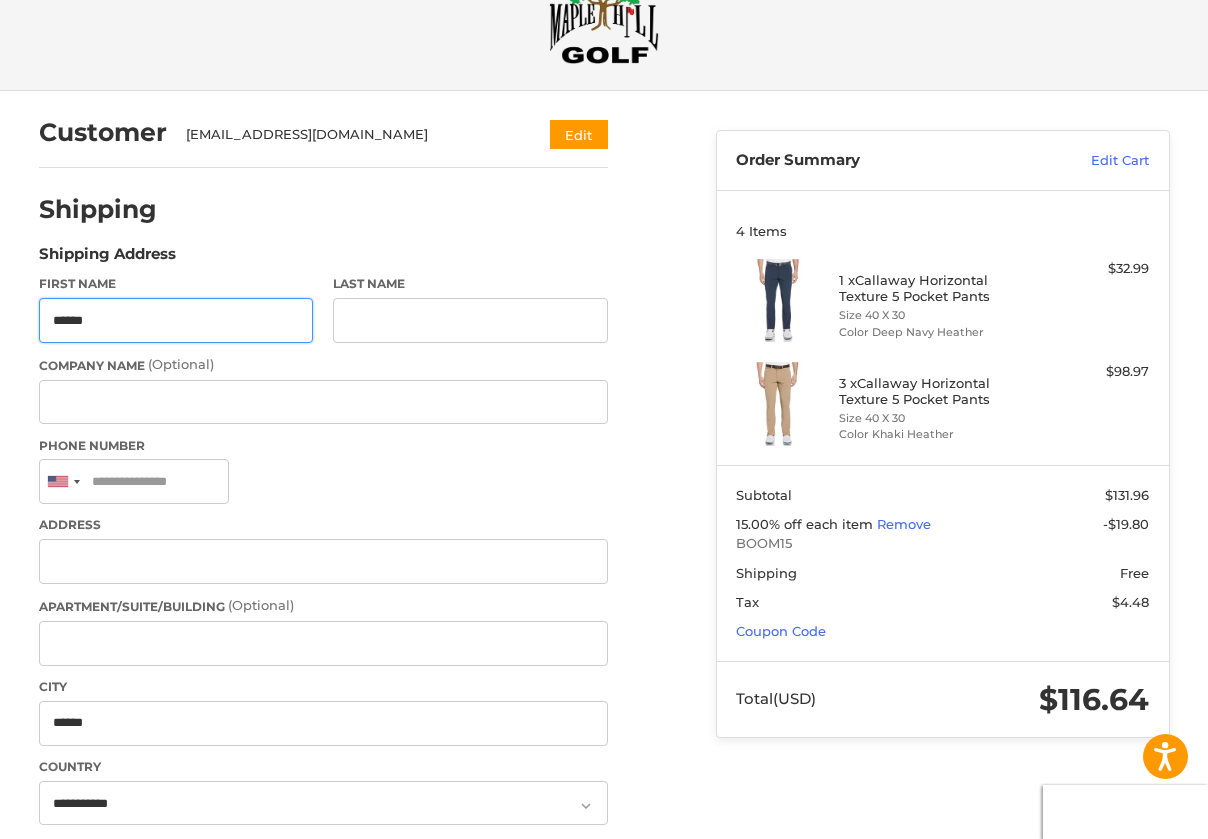 type on "******" 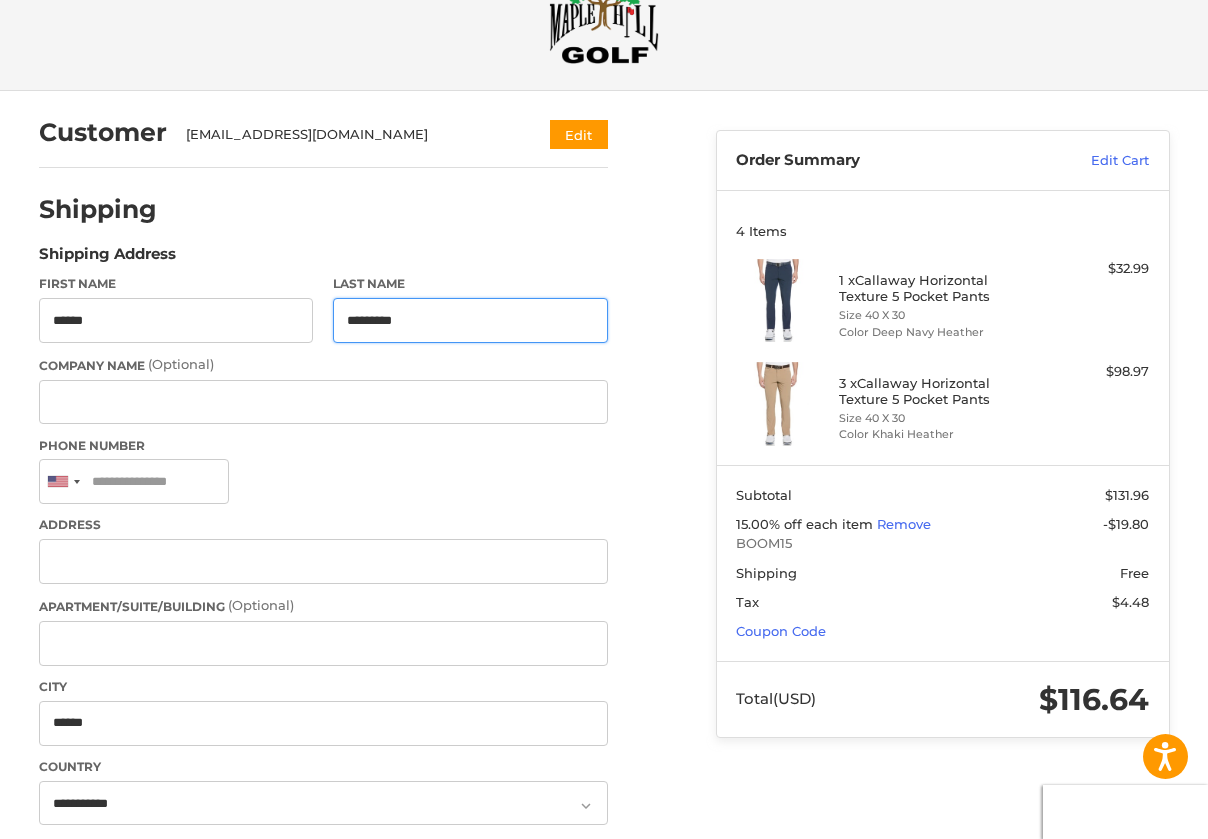type on "*********" 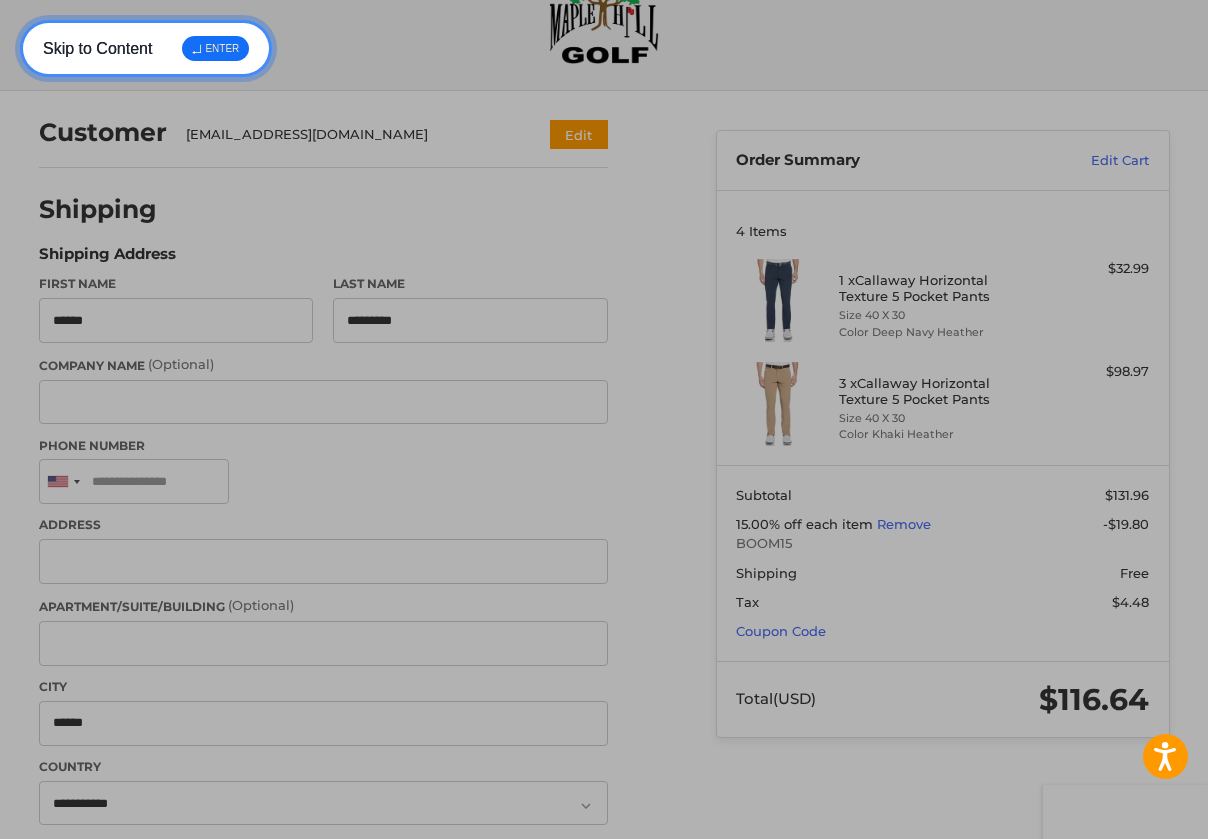 click on "↵ ENTER" at bounding box center [215, 48] 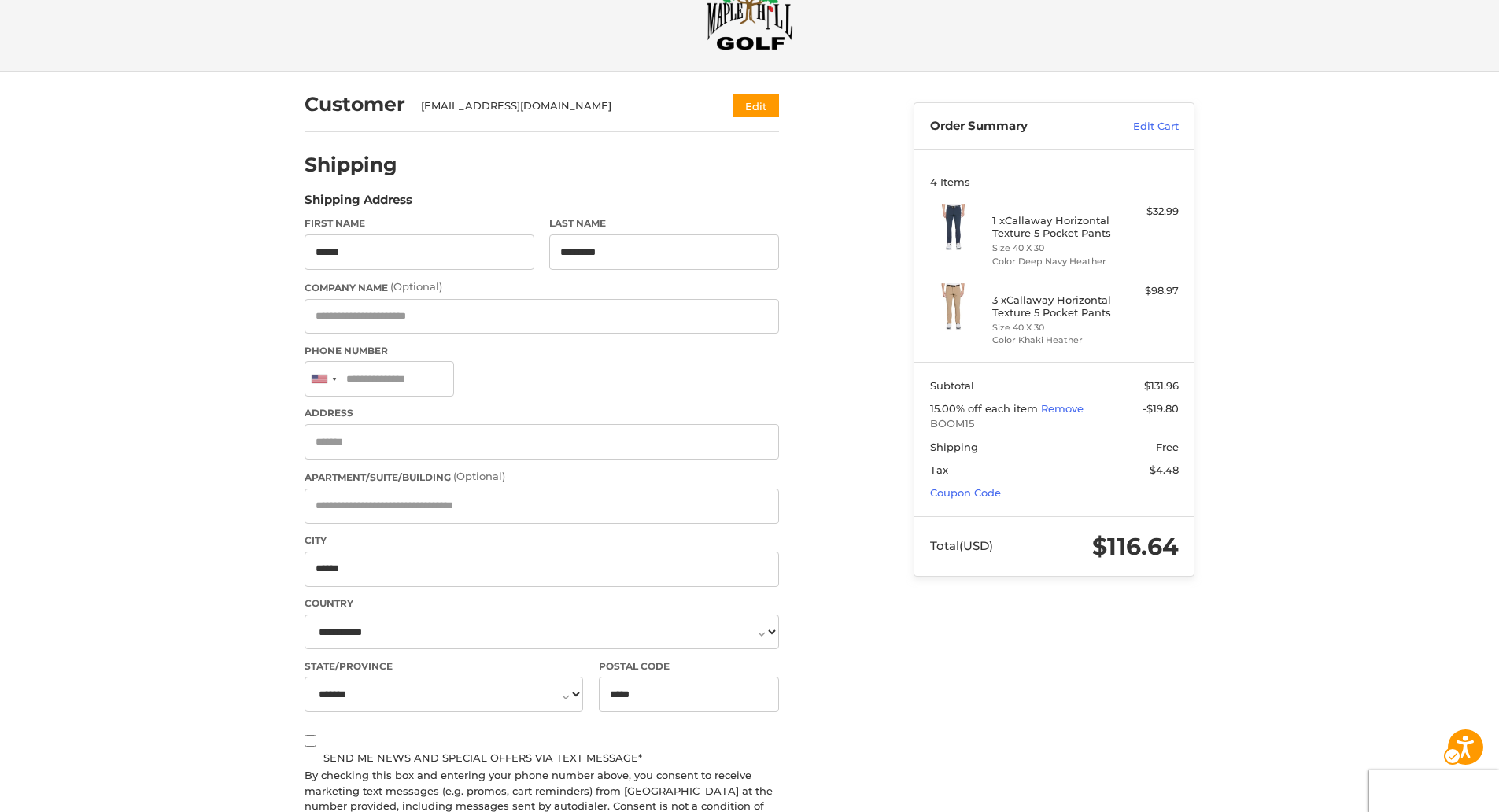 click on "Address" at bounding box center [541, 413] 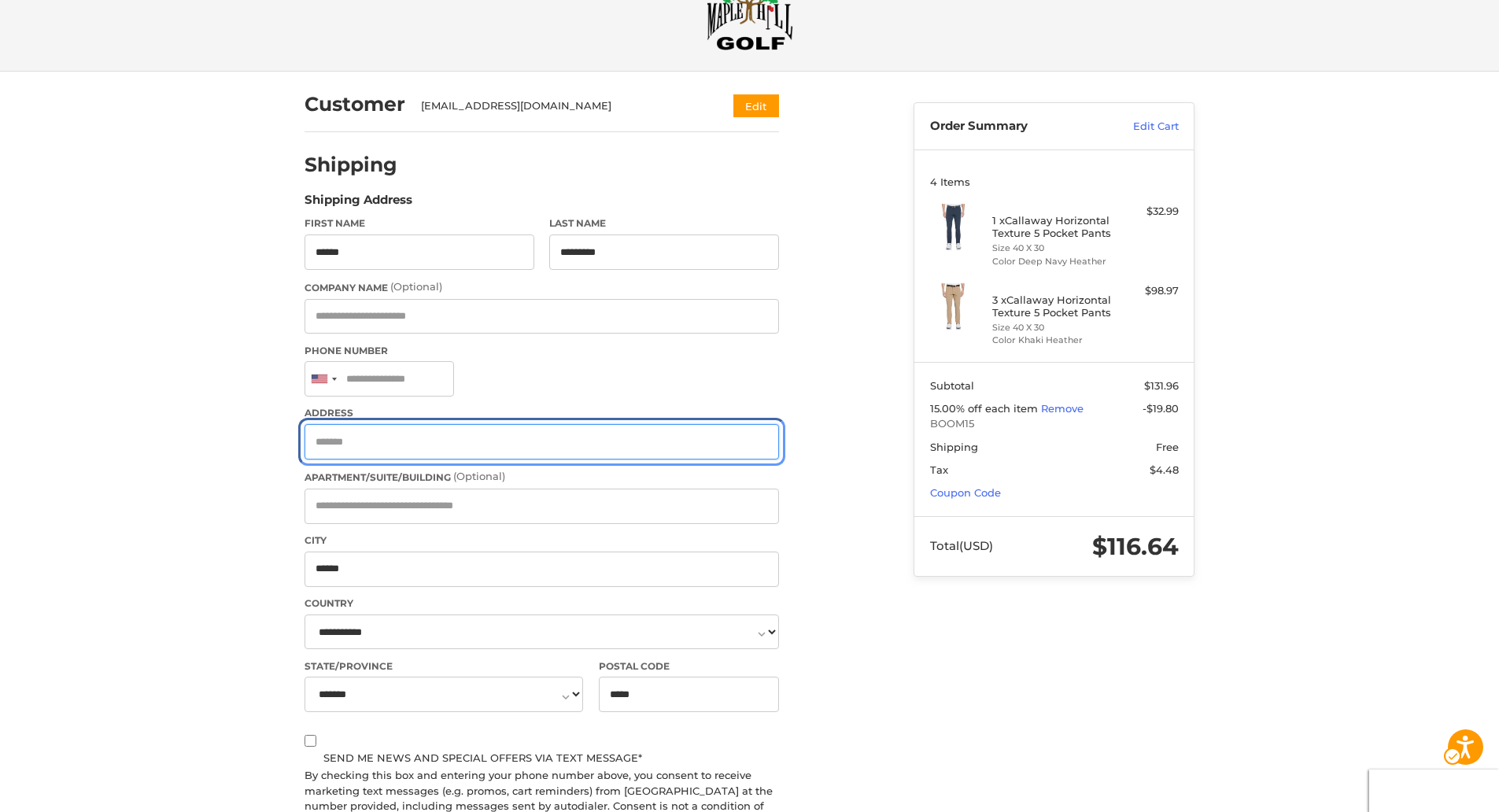 click on "Address" at bounding box center (541, 441) 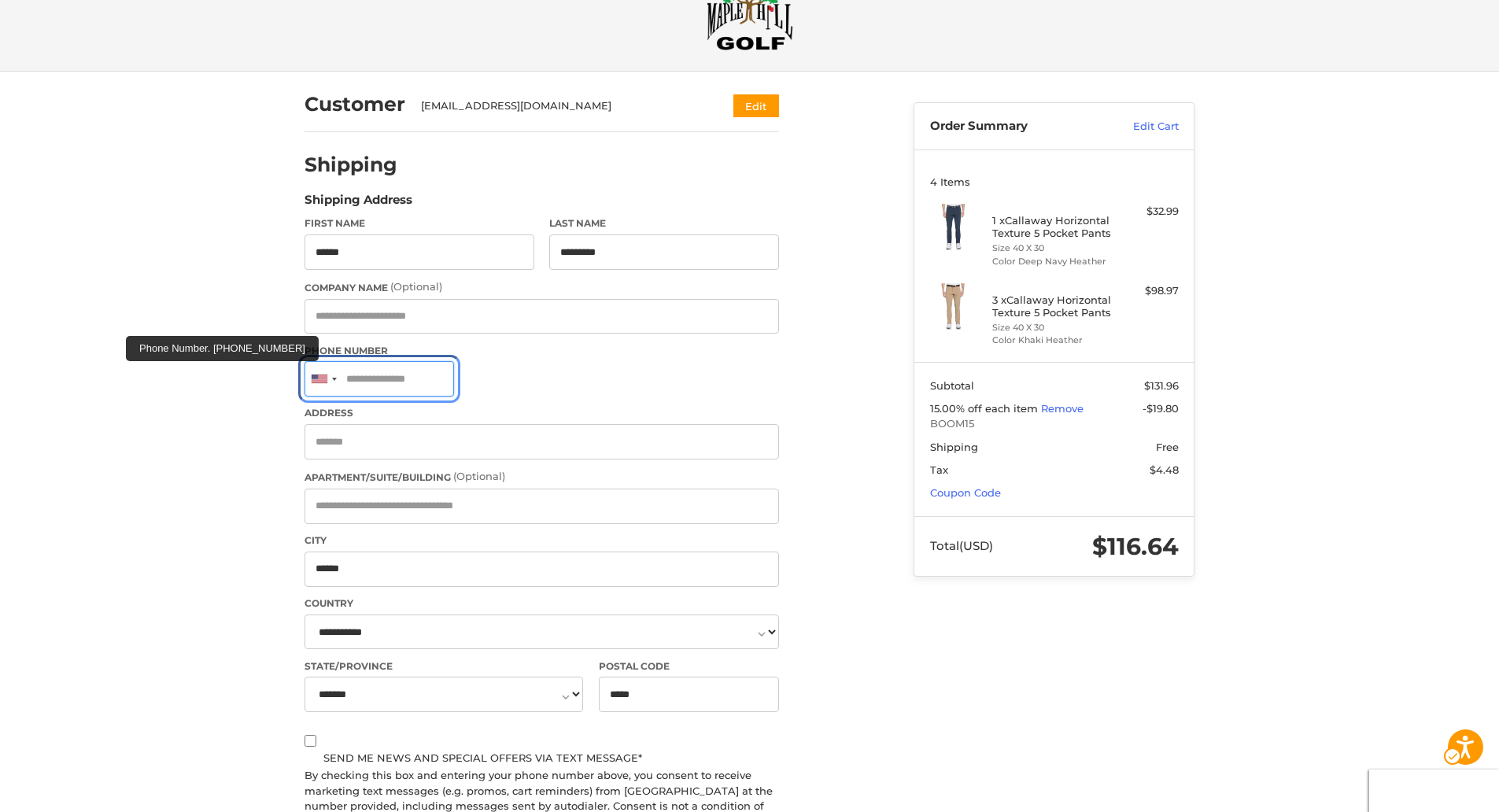 click on "Phone Number" at bounding box center [379, 378] 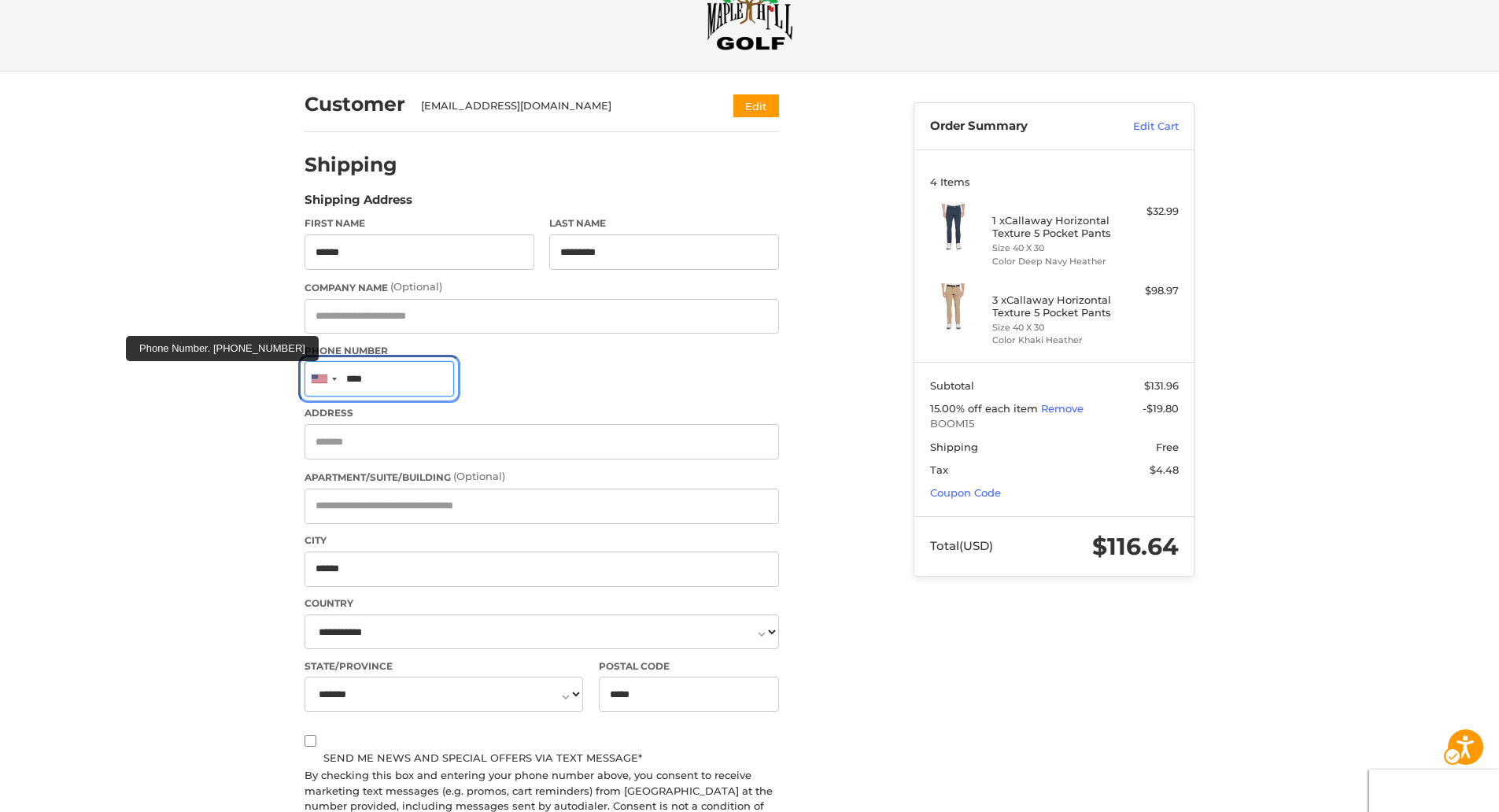 drag, startPoint x: 400, startPoint y: 378, endPoint x: 405, endPoint y: 390, distance: 13 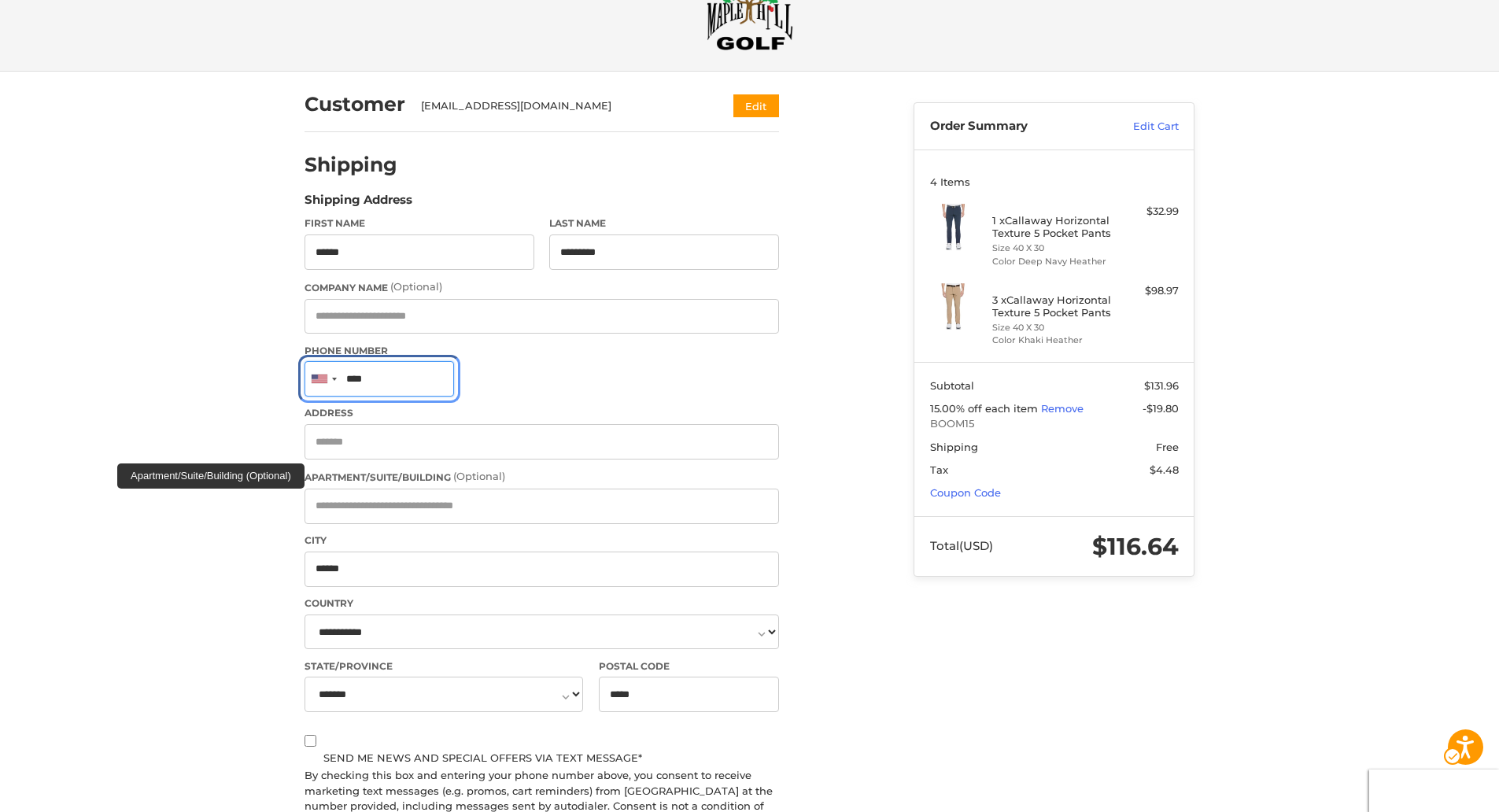 click on "****" at bounding box center [379, 378] 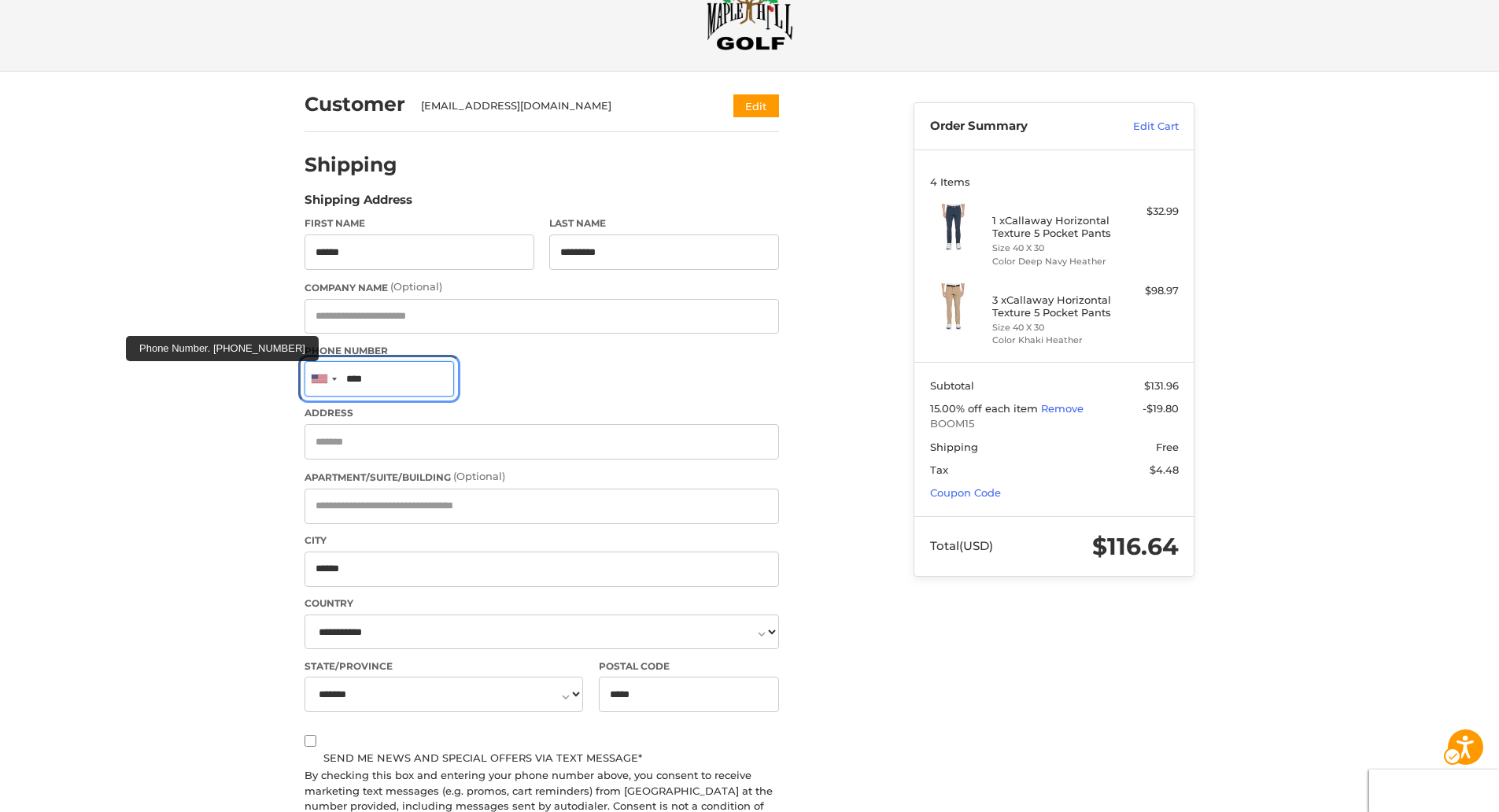 drag, startPoint x: 405, startPoint y: 396, endPoint x: 410, endPoint y: 386, distance: 11.18034 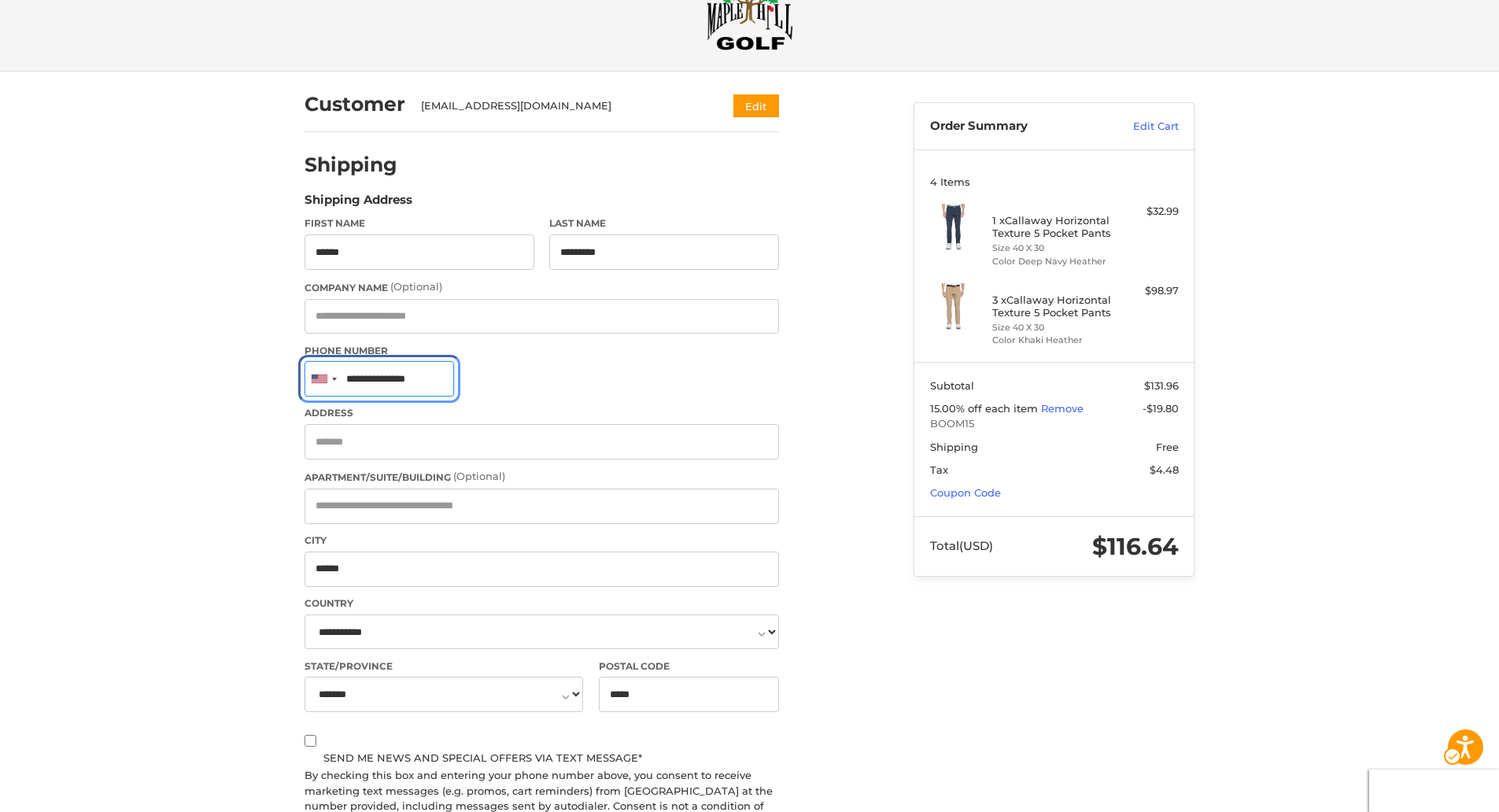 type on "**********" 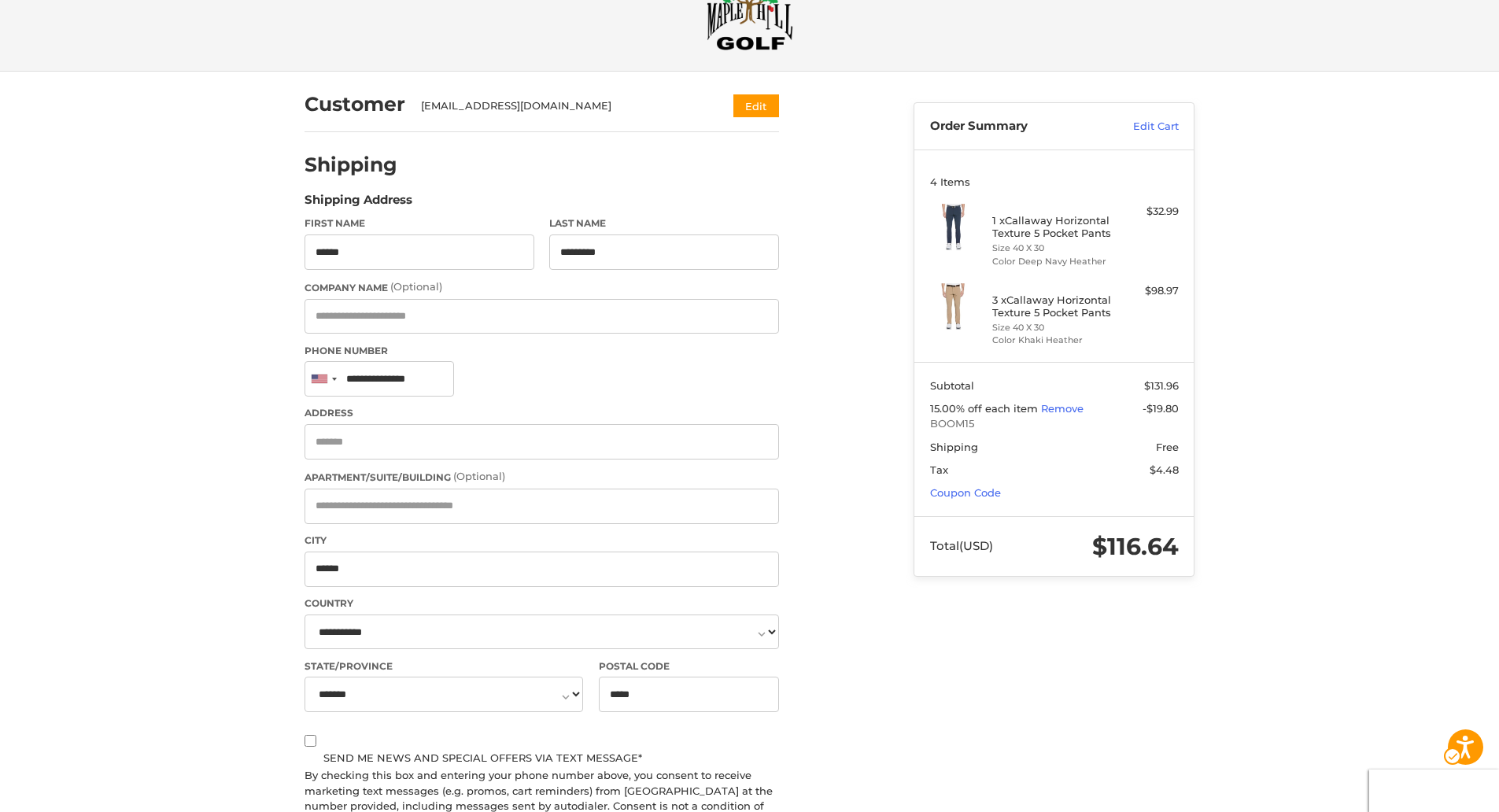 drag, startPoint x: 1463, startPoint y: 0, endPoint x: 1283, endPoint y: 658, distance: 682.176 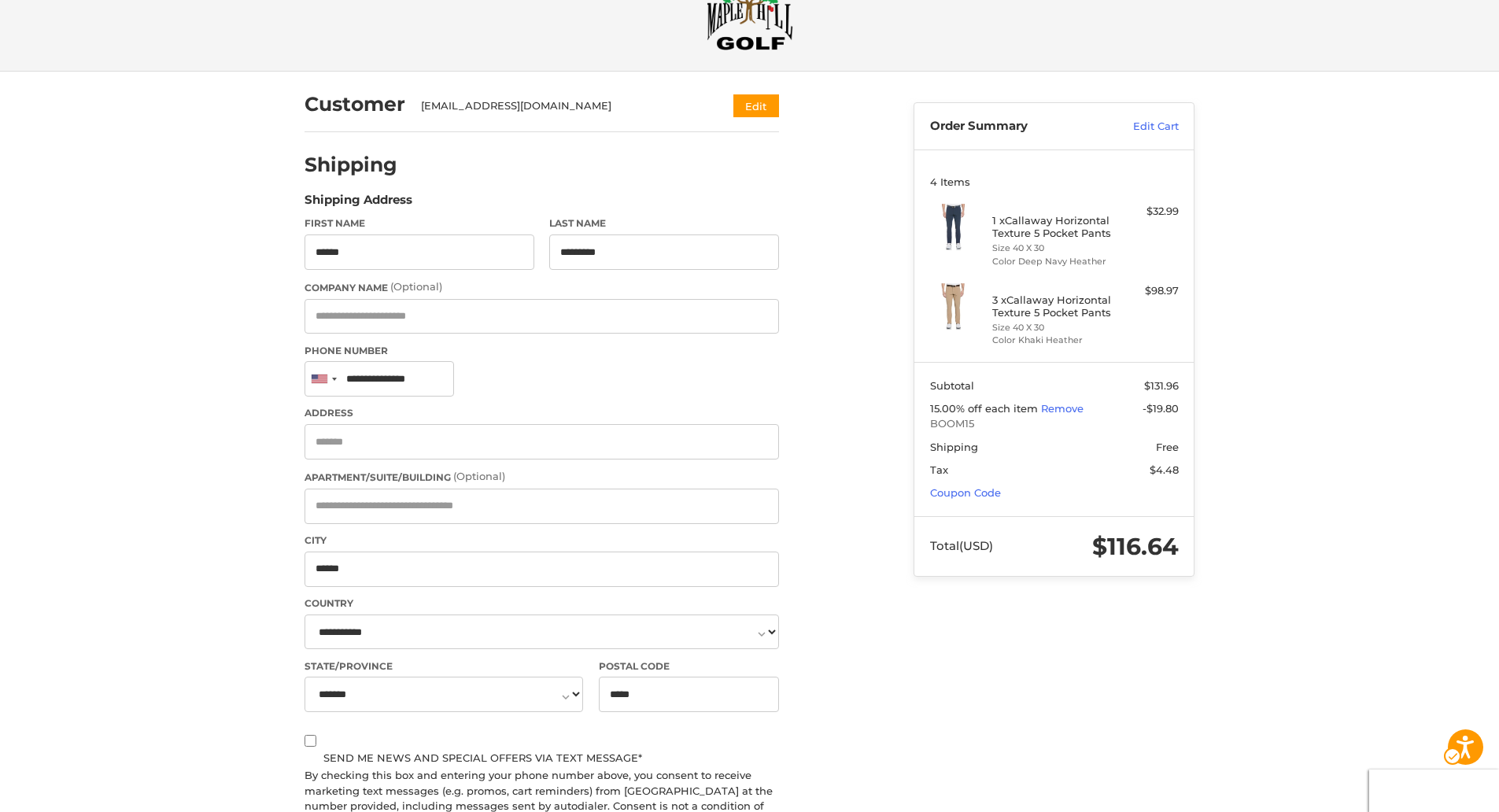 click on "Customer [EMAIL_ADDRESS][DOMAIN_NAME] Edit Shipping Shipping Address First Name ****** Last Name ********* Company Name   (Optional) Phone Number [GEOGRAPHIC_DATA] +1 [GEOGRAPHIC_DATA] (‫[GEOGRAPHIC_DATA]‬‎) +93 [GEOGRAPHIC_DATA] ([GEOGRAPHIC_DATA]) +355 [GEOGRAPHIC_DATA] (‫[GEOGRAPHIC_DATA]‬‎) +213 [US_STATE] +1 [GEOGRAPHIC_DATA] +376 [GEOGRAPHIC_DATA] +244 [GEOGRAPHIC_DATA] +1 [GEOGRAPHIC_DATA] +1 [GEOGRAPHIC_DATA] +54 [GEOGRAPHIC_DATA] ([GEOGRAPHIC_DATA]) +374 [GEOGRAPHIC_DATA] +297 [DATE] Island +247 [GEOGRAPHIC_DATA] +61 [GEOGRAPHIC_DATA] ([GEOGRAPHIC_DATA]) +43 [GEOGRAPHIC_DATA] ([GEOGRAPHIC_DATA]) +994 [GEOGRAPHIC_DATA] +1 [GEOGRAPHIC_DATA] ([GEOGRAPHIC_DATA][GEOGRAPHIC_DATA]‬‎) +973 [GEOGRAPHIC_DATA] ([GEOGRAPHIC_DATA]) +880 [GEOGRAPHIC_DATA] +1 [GEOGRAPHIC_DATA] ([GEOGRAPHIC_DATA]) +375 [GEOGRAPHIC_DATA] ([GEOGRAPHIC_DATA]) +32 [GEOGRAPHIC_DATA] +501 [GEOGRAPHIC_DATA] ([GEOGRAPHIC_DATA]) +229 [GEOGRAPHIC_DATA] +1 [GEOGRAPHIC_DATA] (འབྲུག) +975 [GEOGRAPHIC_DATA] +591 [GEOGRAPHIC_DATA] ([GEOGRAPHIC_DATA]) +387 [GEOGRAPHIC_DATA] +267 [GEOGRAPHIC_DATA] ([GEOGRAPHIC_DATA]) +55 [GEOGRAPHIC_DATA] +246 [GEOGRAPHIC_DATA] +1 [GEOGRAPHIC_DATA] +673 [GEOGRAPHIC_DATA] ([GEOGRAPHIC_DATA]) +359 [GEOGRAPHIC_DATA] +226 [GEOGRAPHIC_DATA] ([GEOGRAPHIC_DATA]) +257 [GEOGRAPHIC_DATA] (កម្ពុជា)" at bounding box center (749, 654) 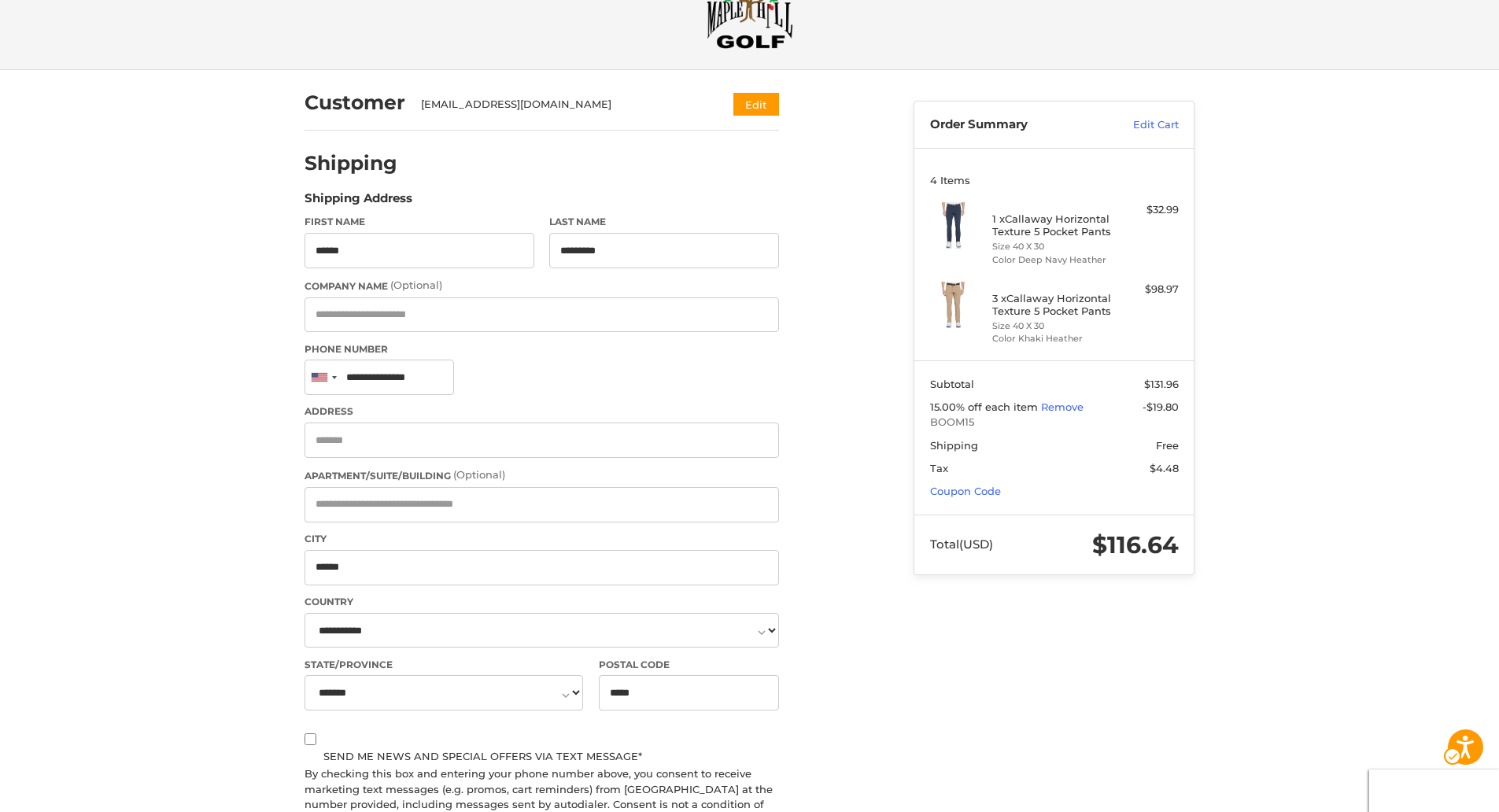 scroll, scrollTop: 54, scrollLeft: 0, axis: vertical 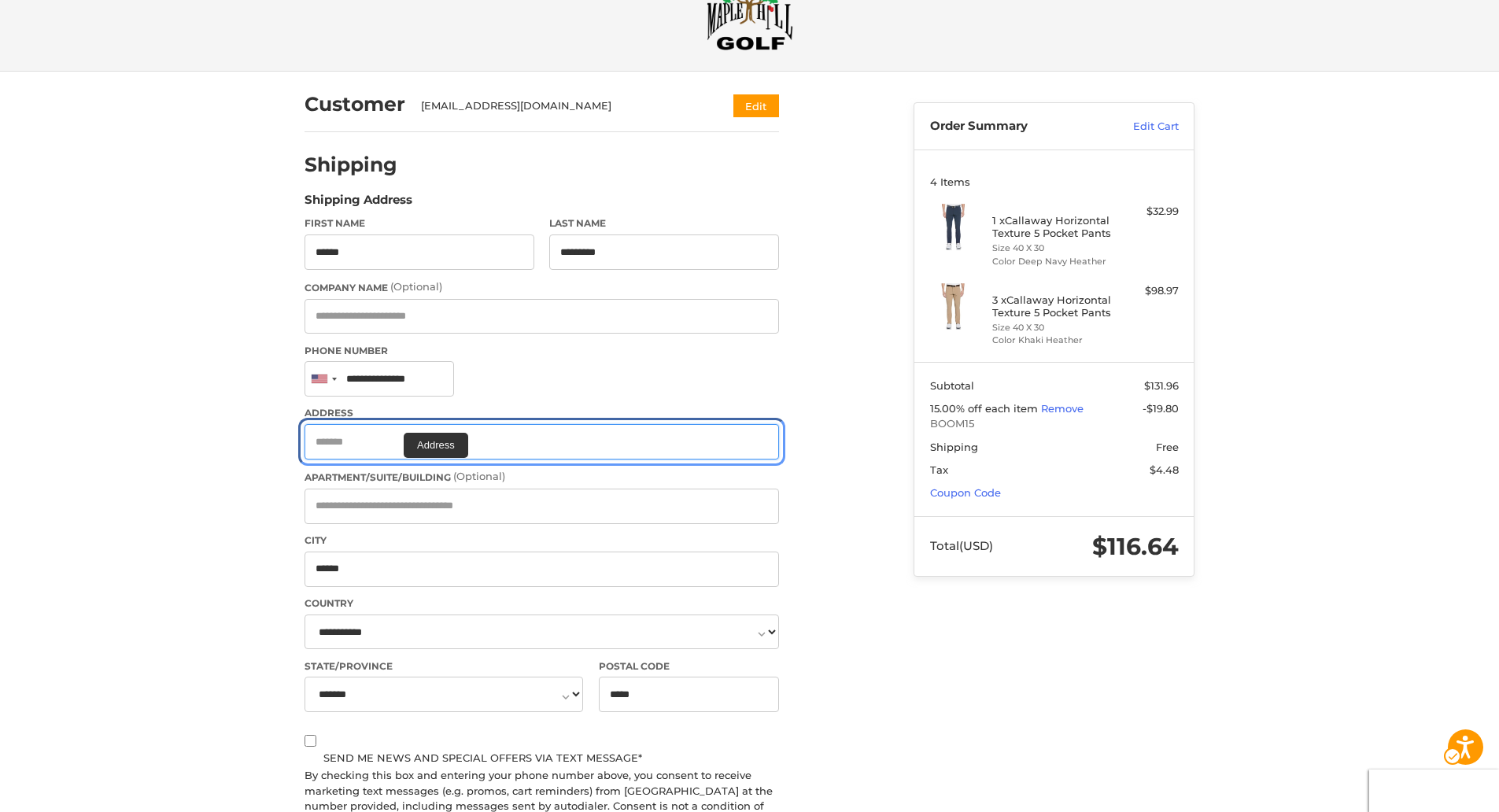click on "Address" at bounding box center (541, 441) 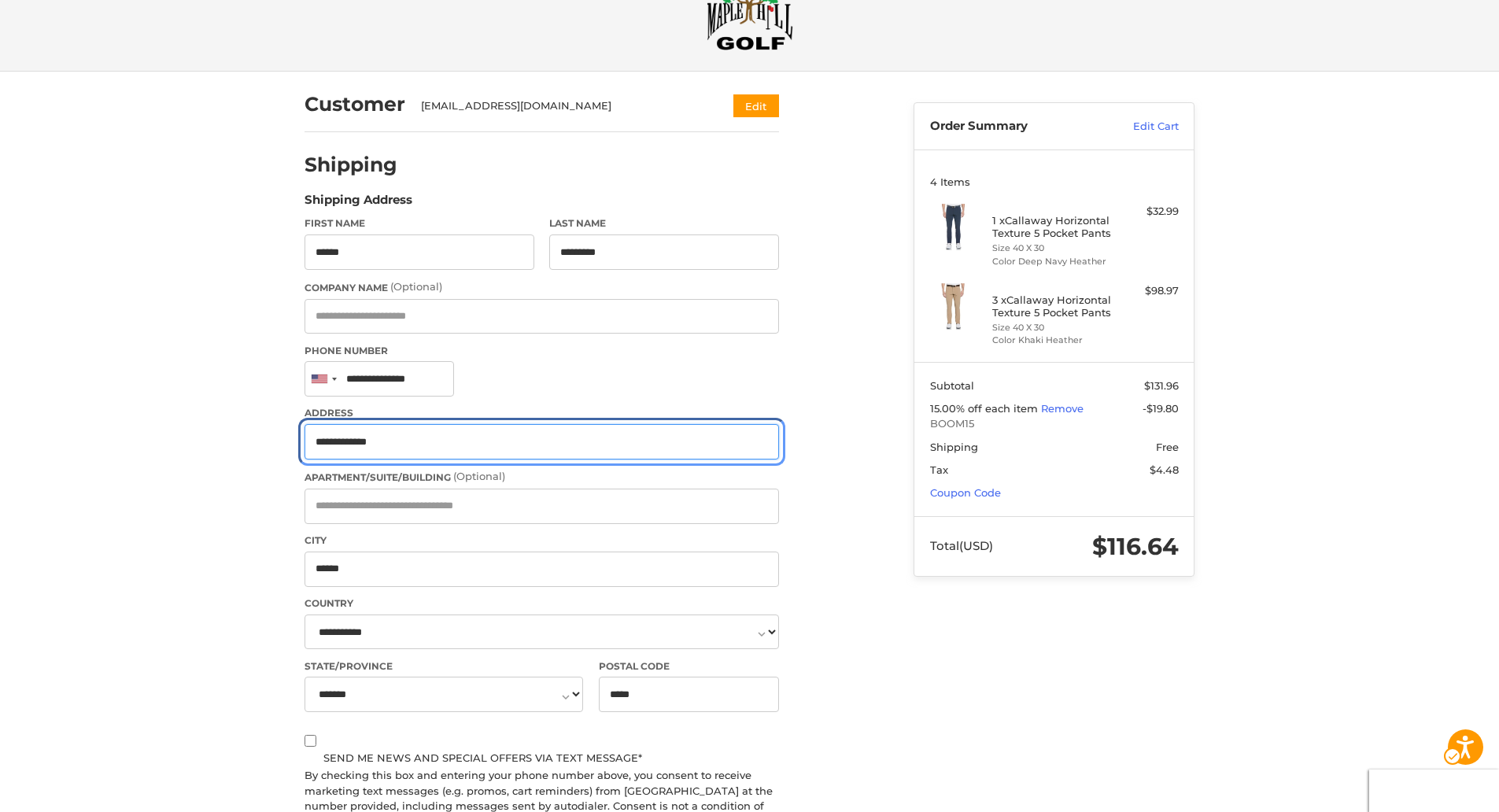type on "**********" 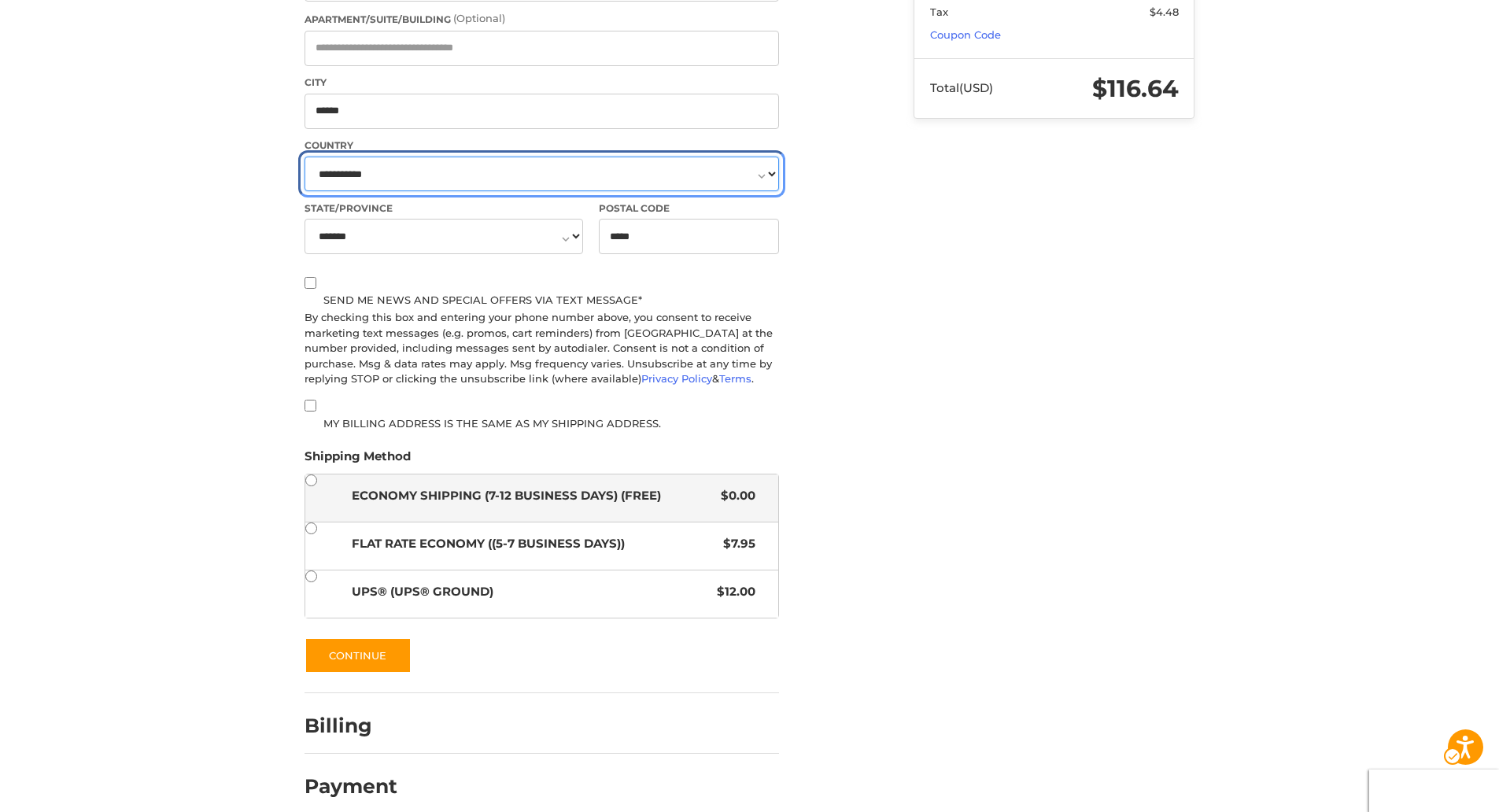 scroll, scrollTop: 526, scrollLeft: 0, axis: vertical 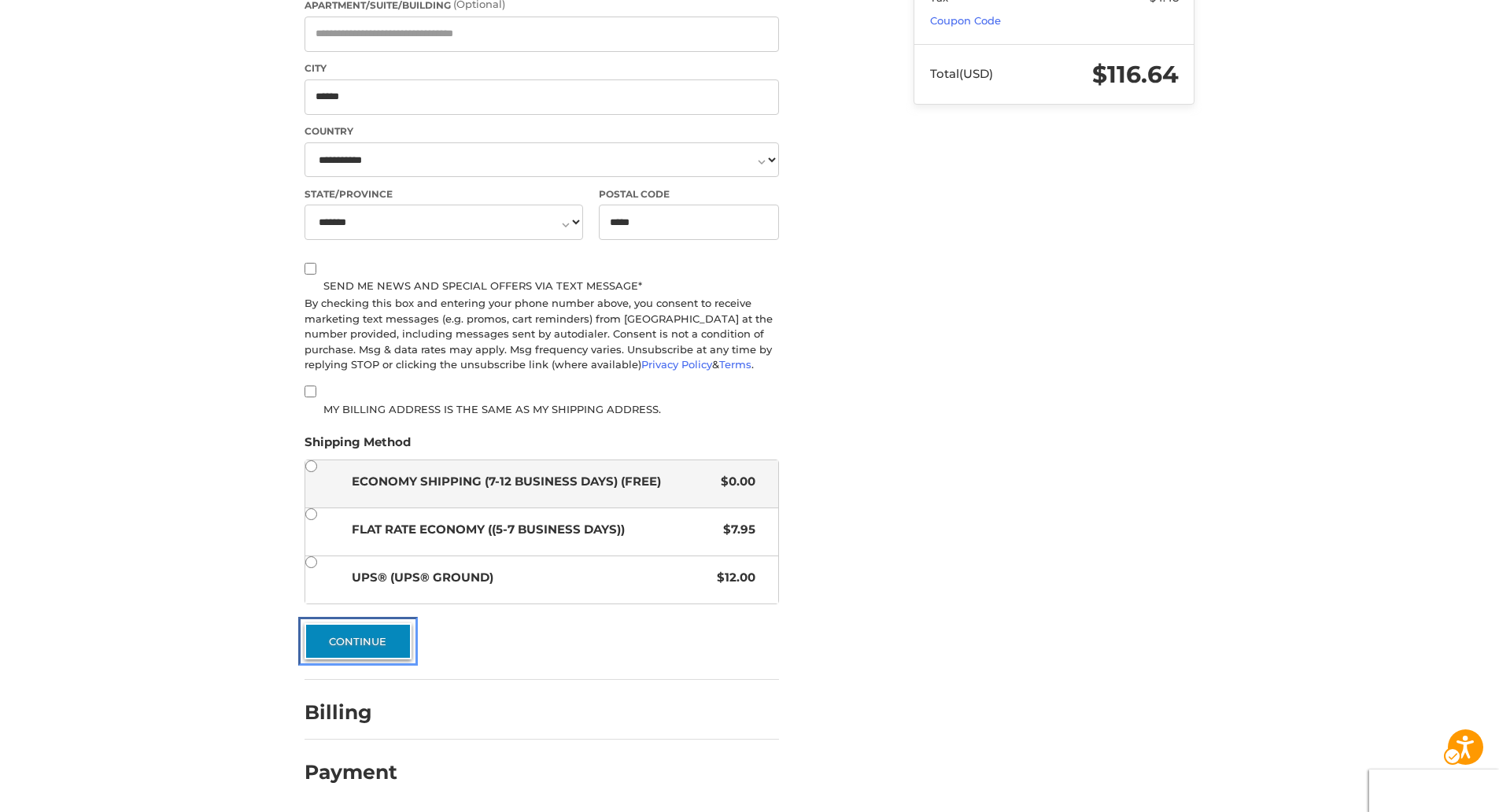click on "Continue" at bounding box center [358, 641] 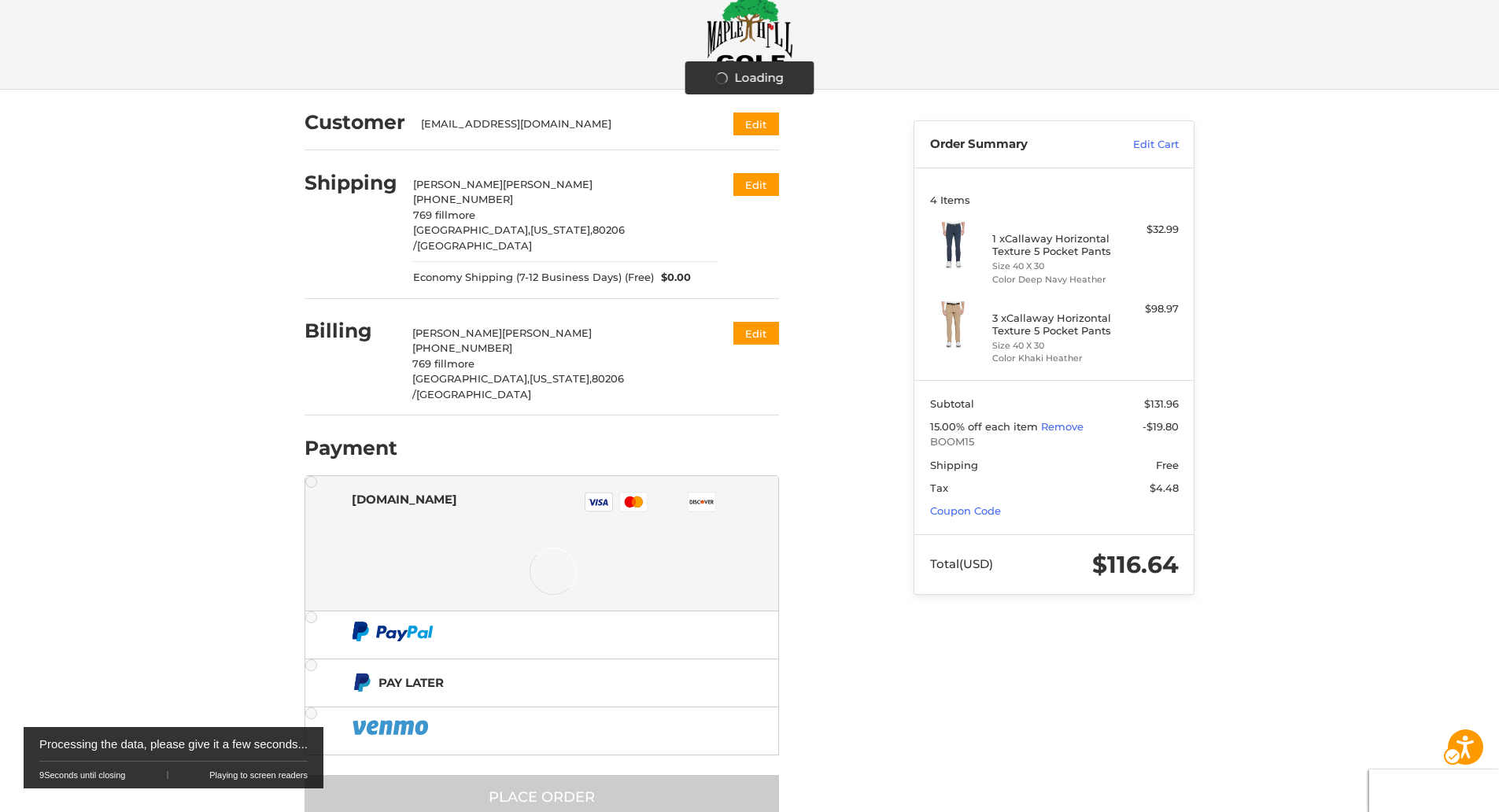 scroll, scrollTop: 47, scrollLeft: 0, axis: vertical 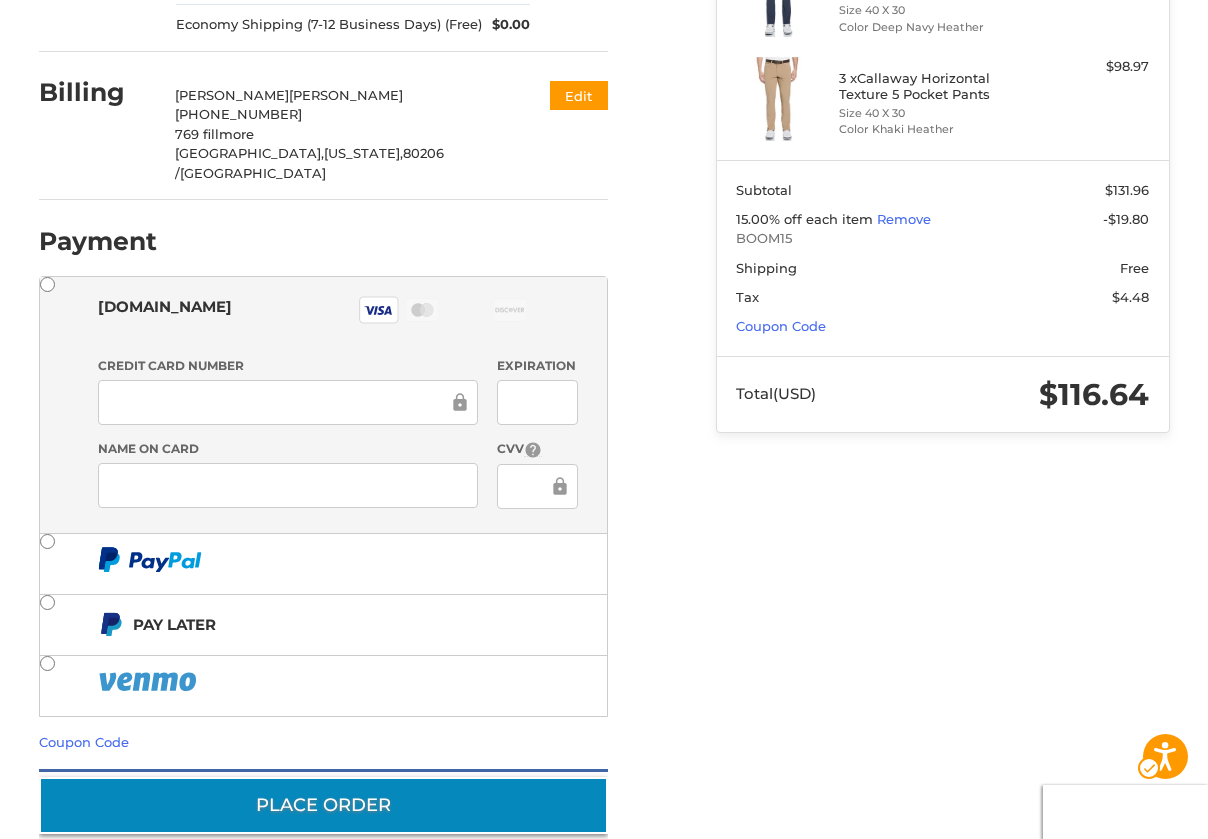 click on "Place Order" at bounding box center [323, 805] 